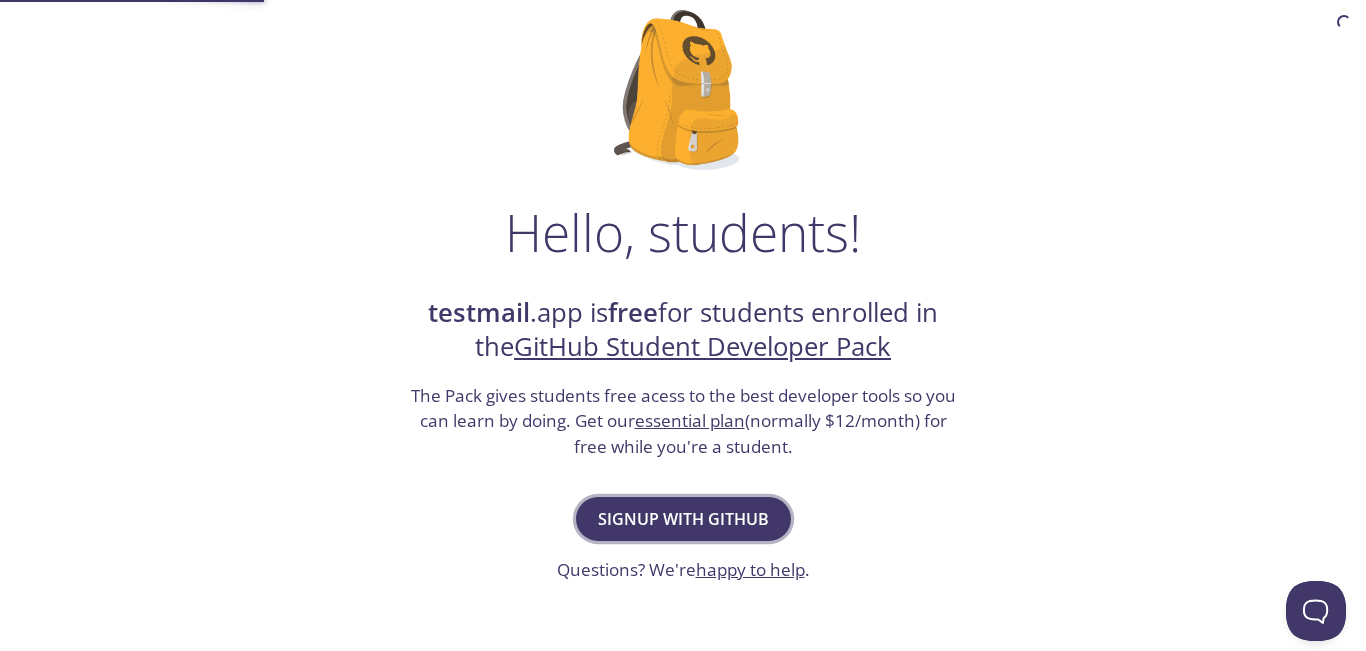 scroll, scrollTop: 0, scrollLeft: 0, axis: both 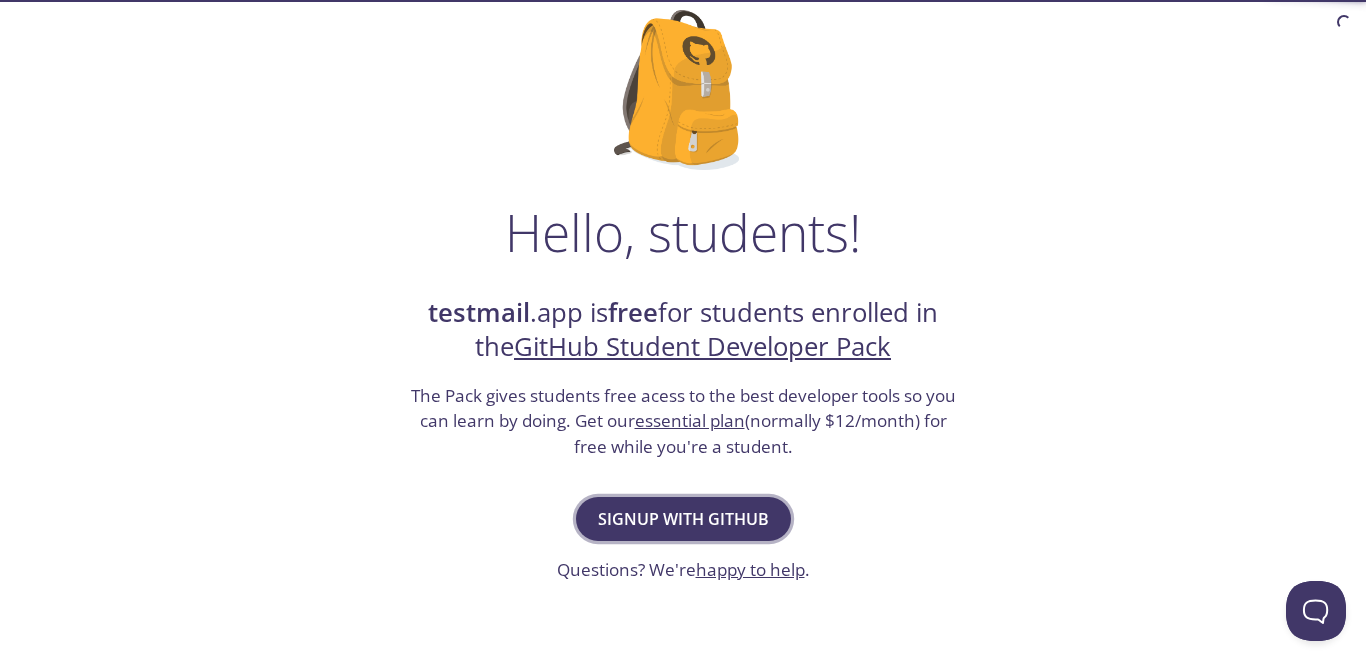 click on "Signup with GitHub" at bounding box center [683, 519] 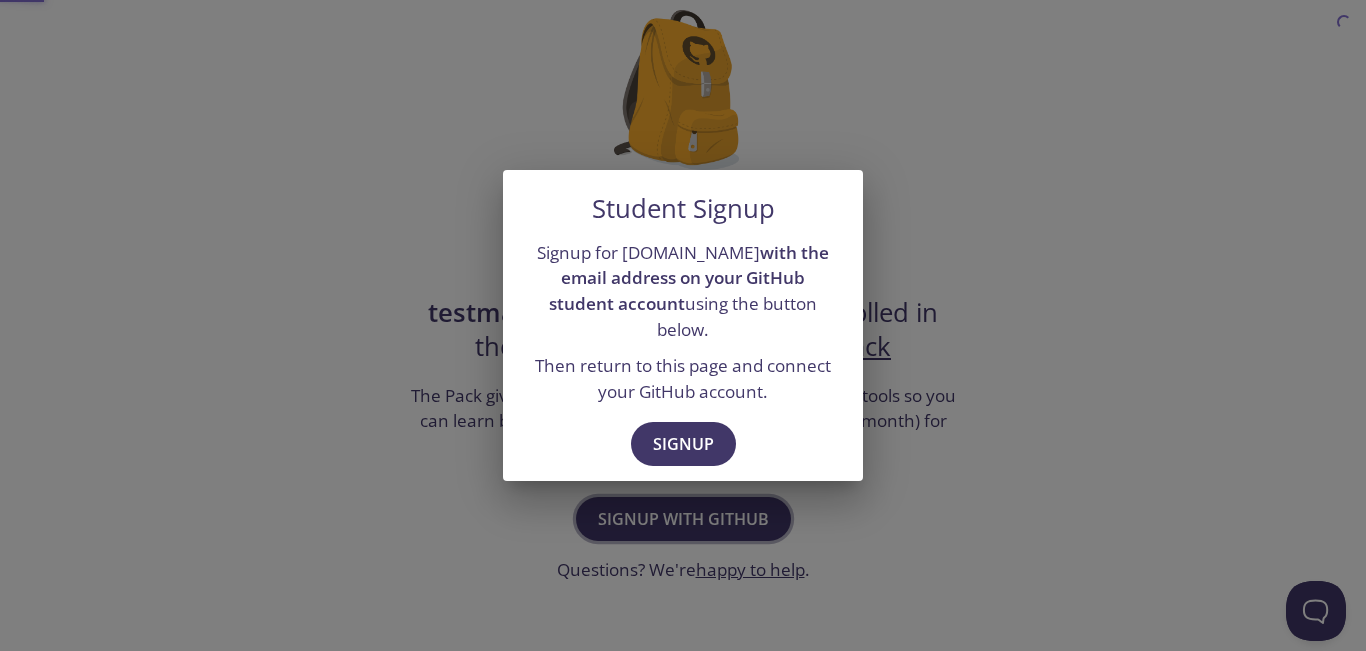 scroll, scrollTop: 0, scrollLeft: 0, axis: both 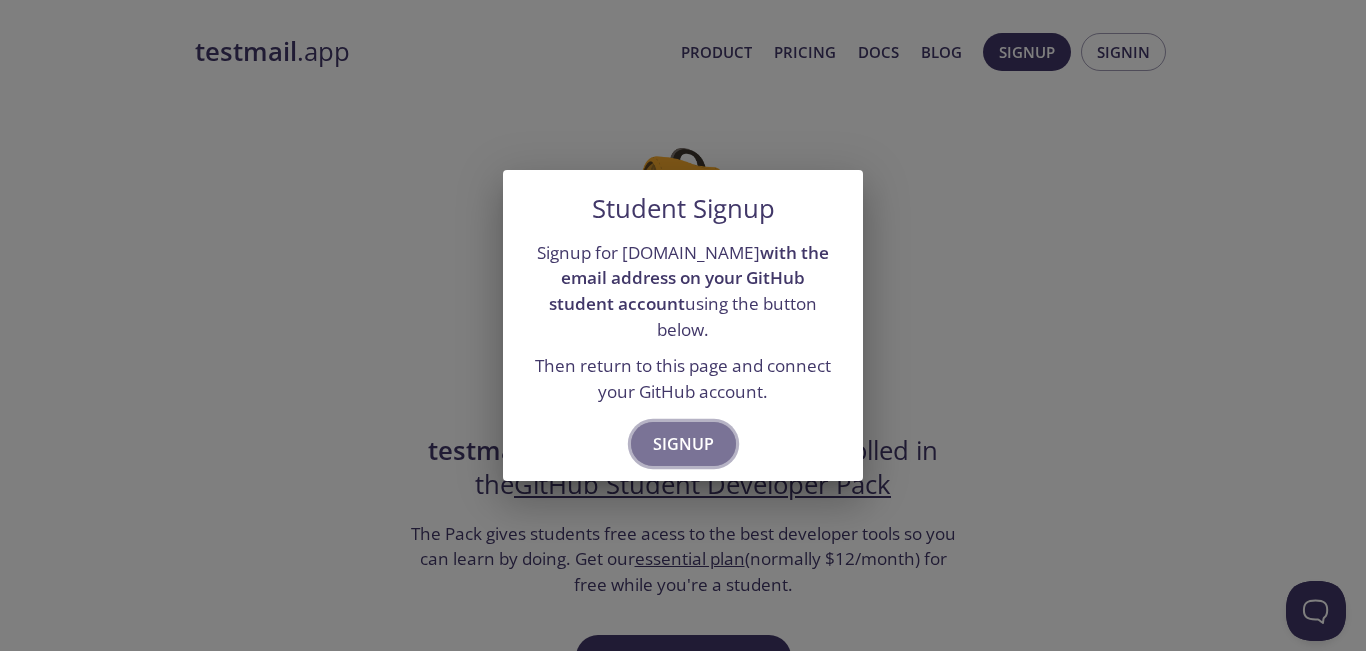 click on "Signup" at bounding box center [683, 444] 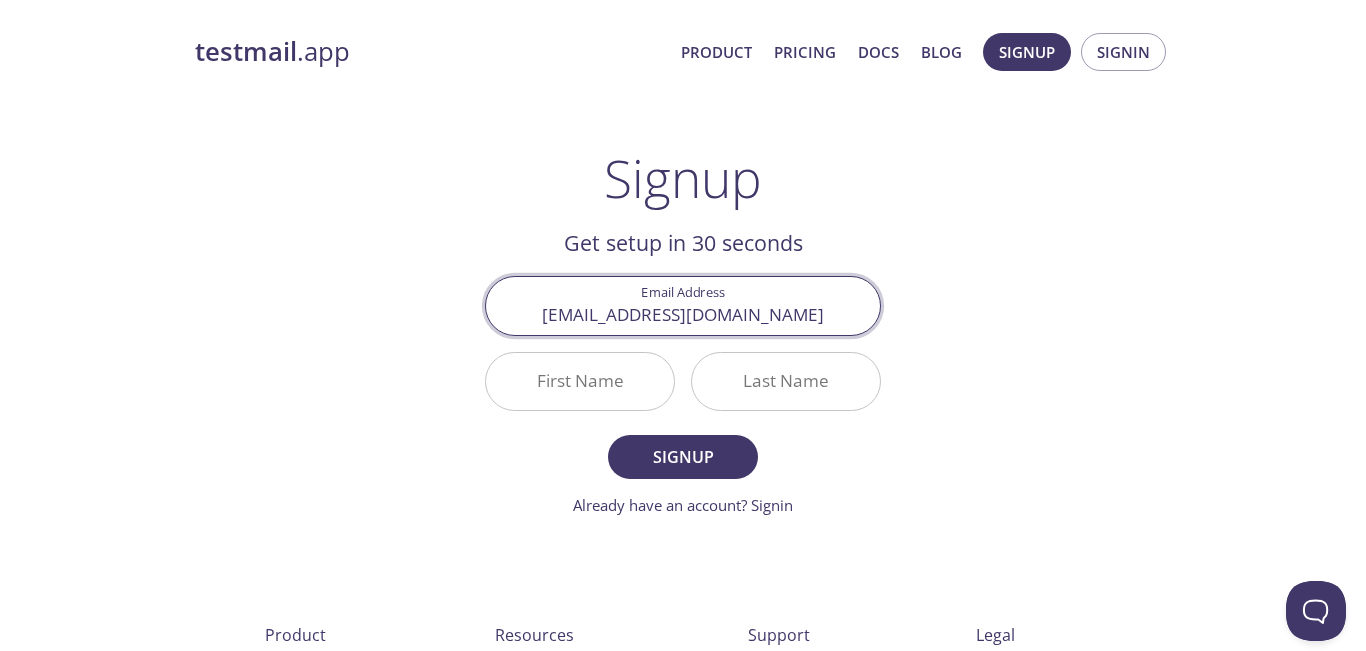 type on "[EMAIL_ADDRESS][DOMAIN_NAME]" 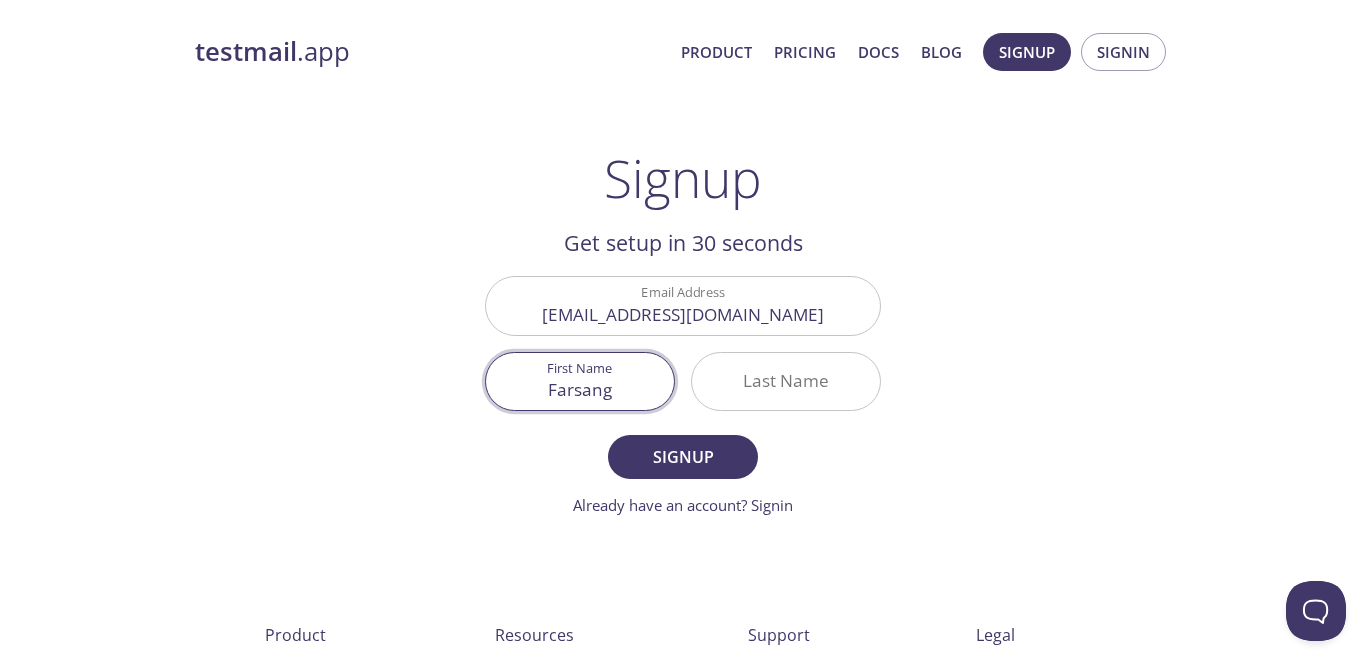 type on "Farsang" 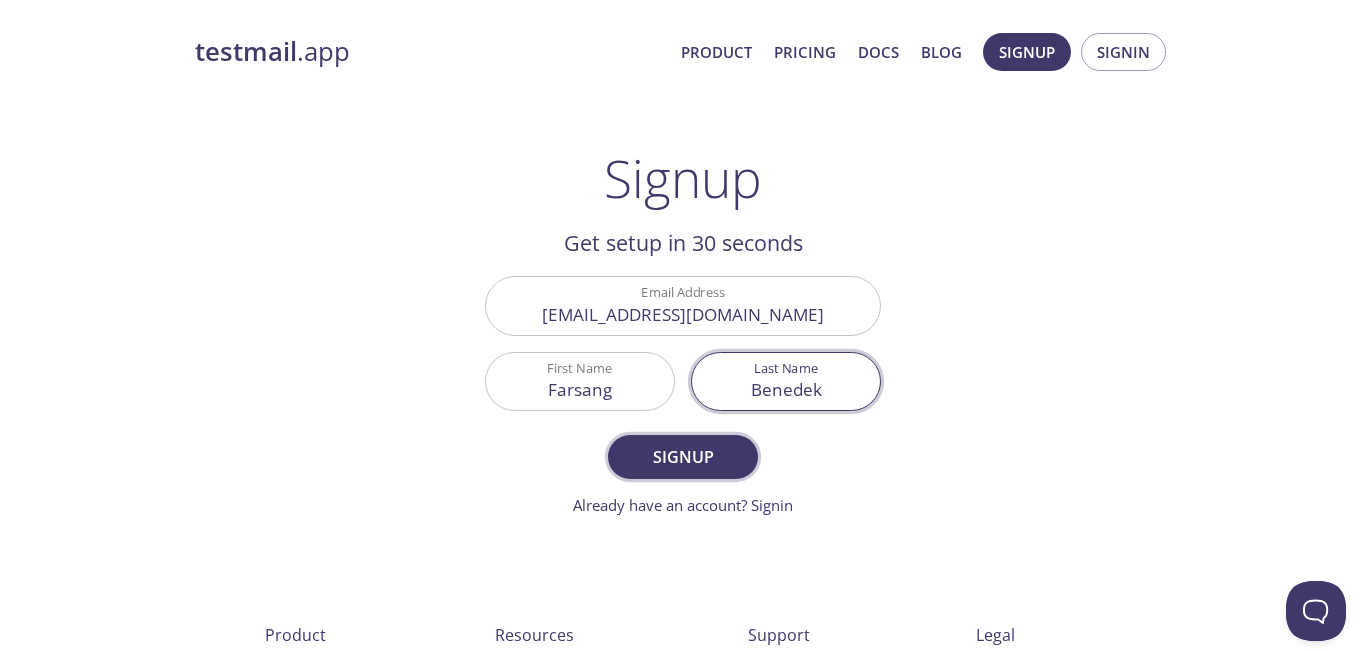 type on "Benedek" 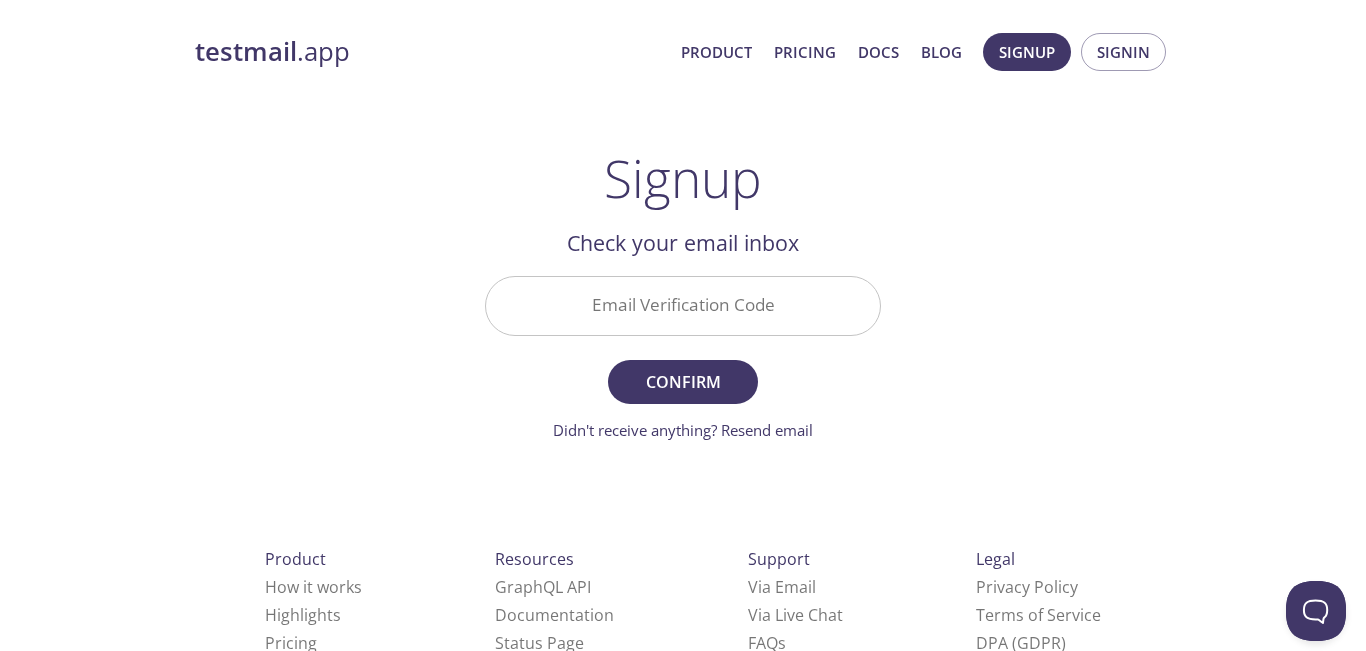 click on "Email Verification Code" at bounding box center [683, 305] 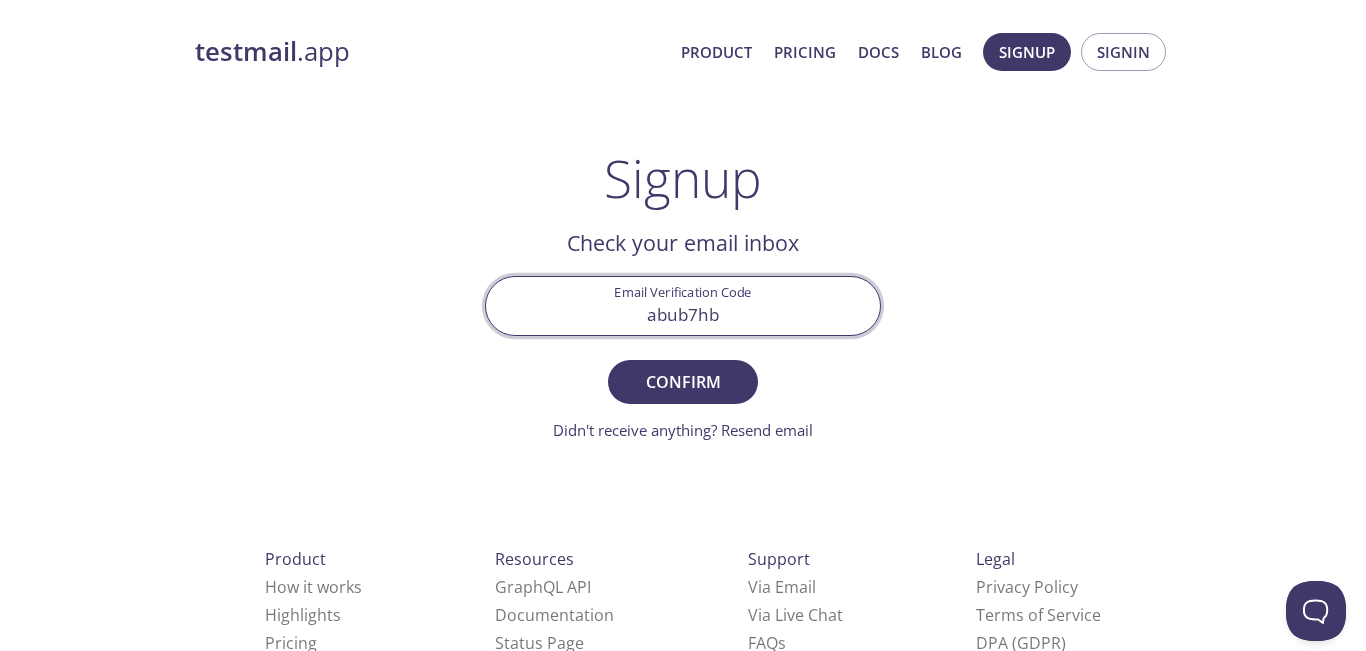 type on "abub7hb" 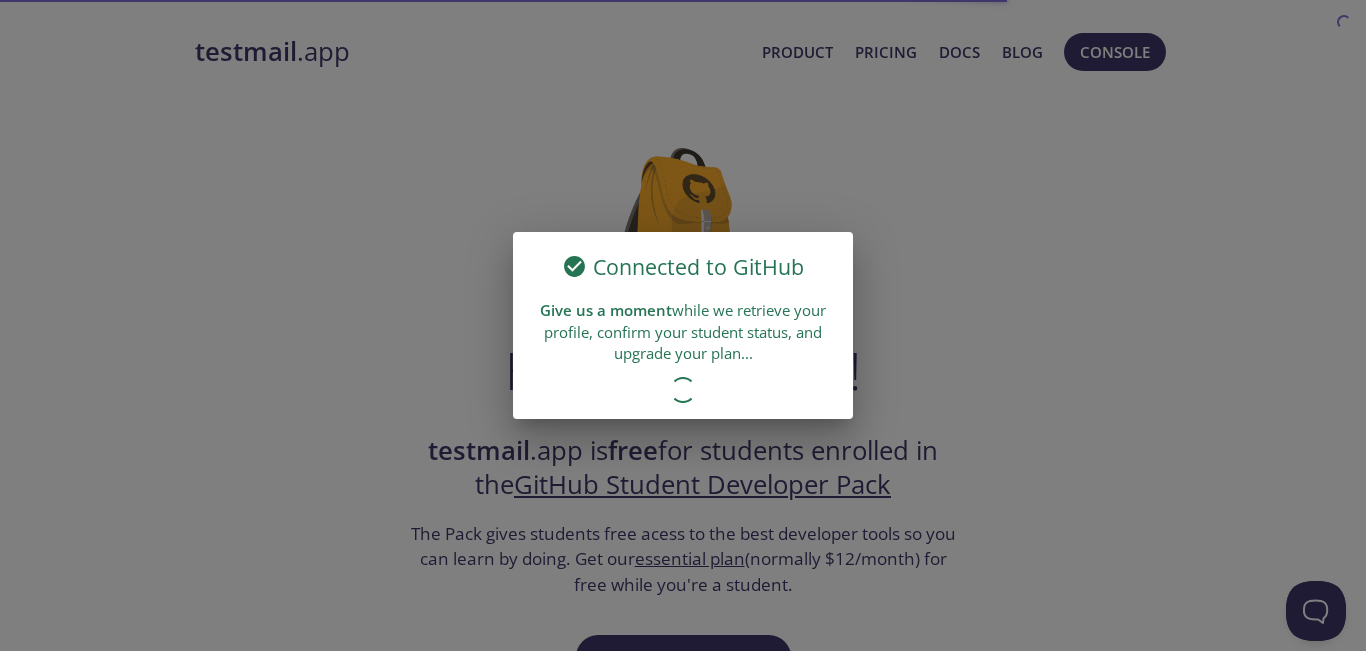 scroll, scrollTop: 0, scrollLeft: 0, axis: both 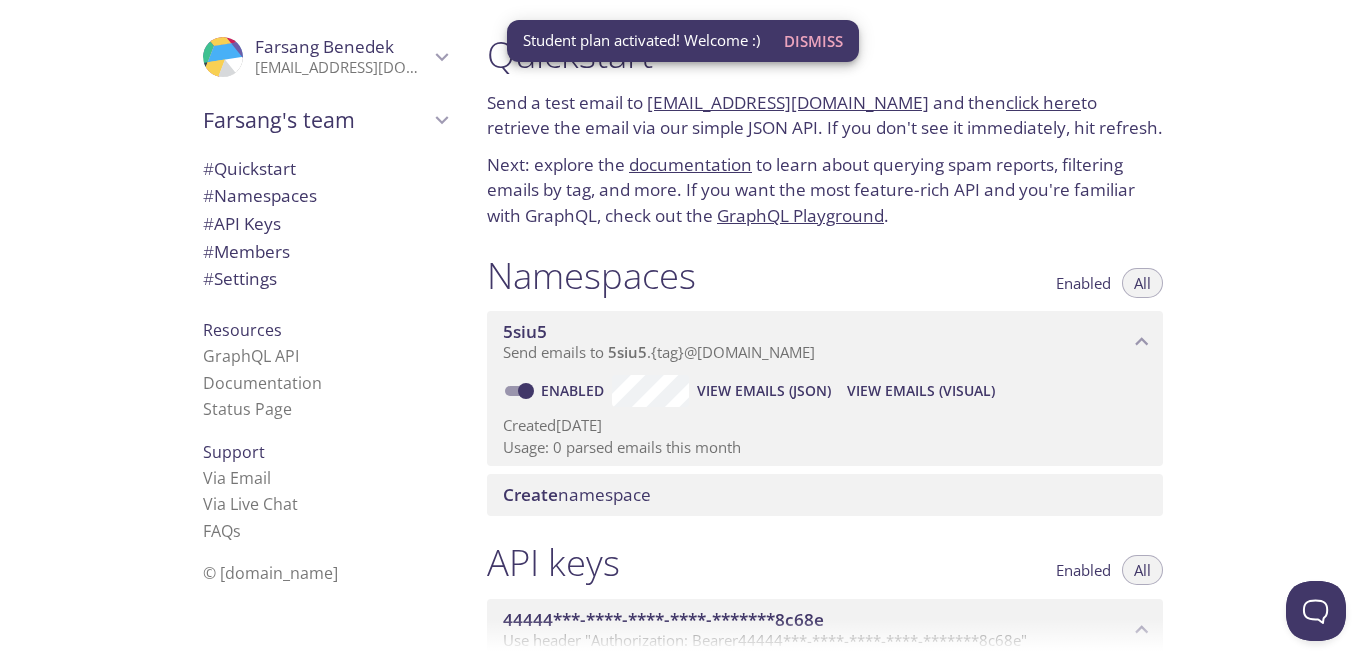 click on "Dismiss" at bounding box center (813, 41) 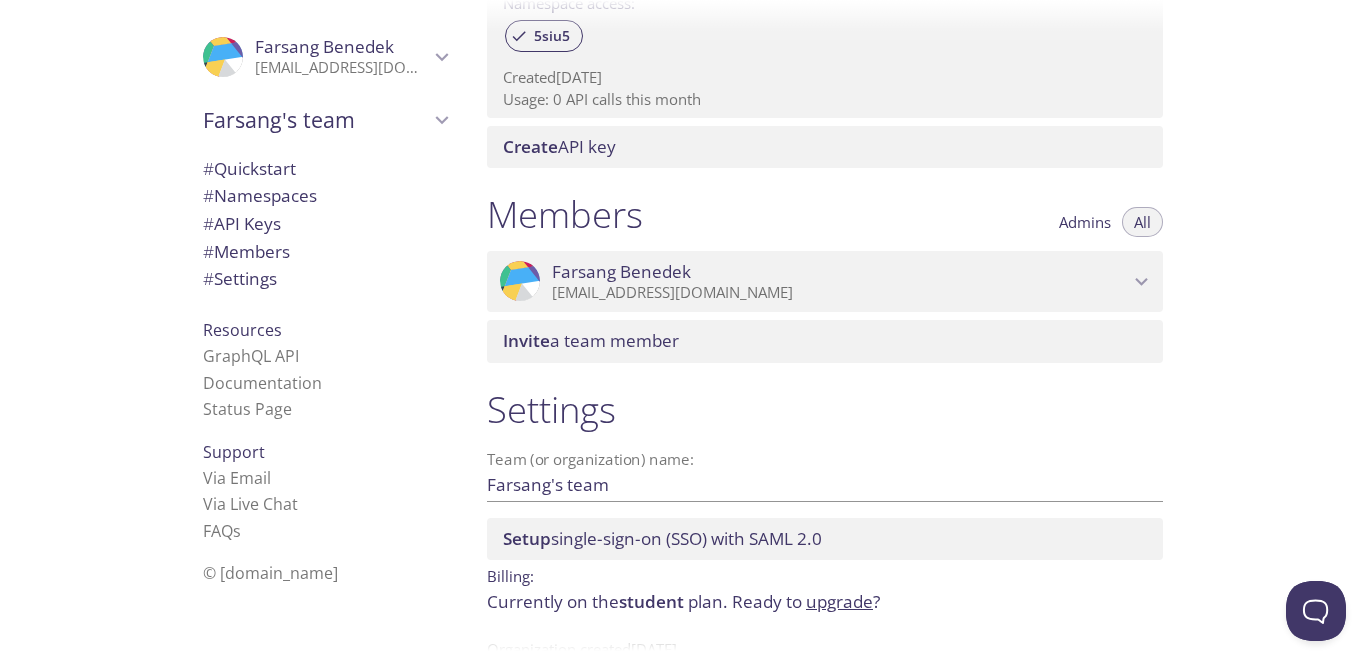 scroll, scrollTop: 771, scrollLeft: 0, axis: vertical 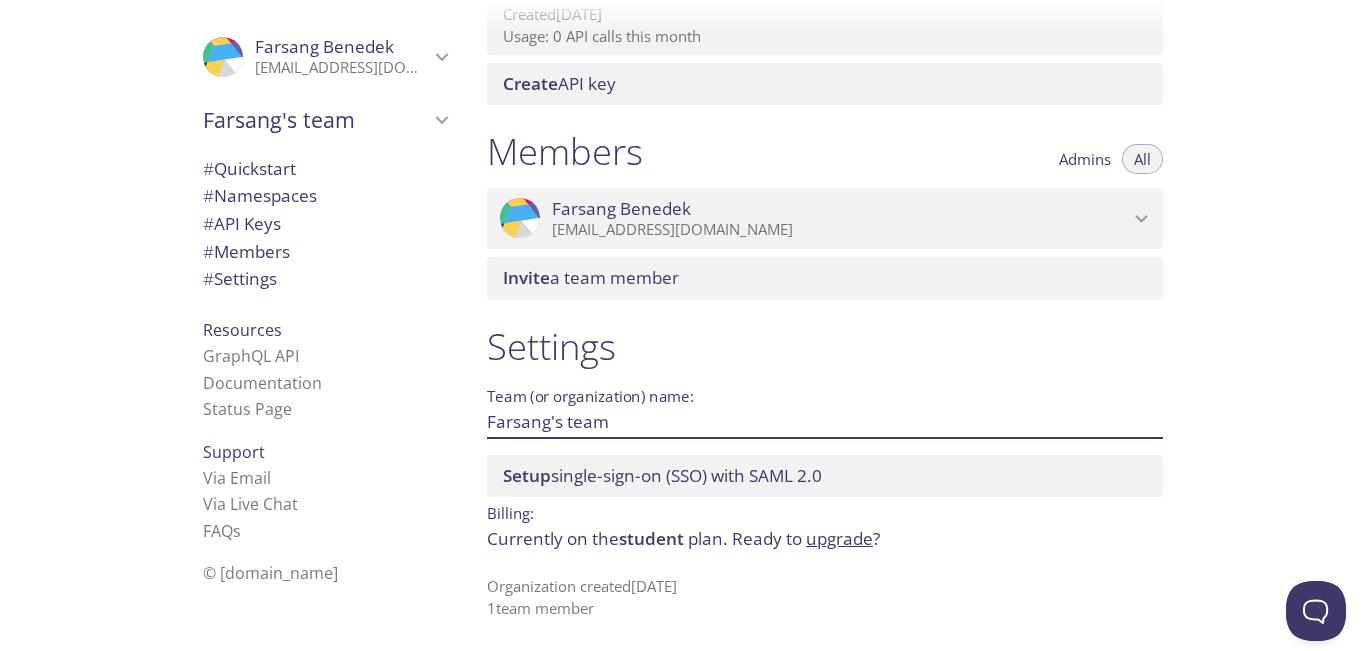 click on "Farsang's team" at bounding box center (793, 421) 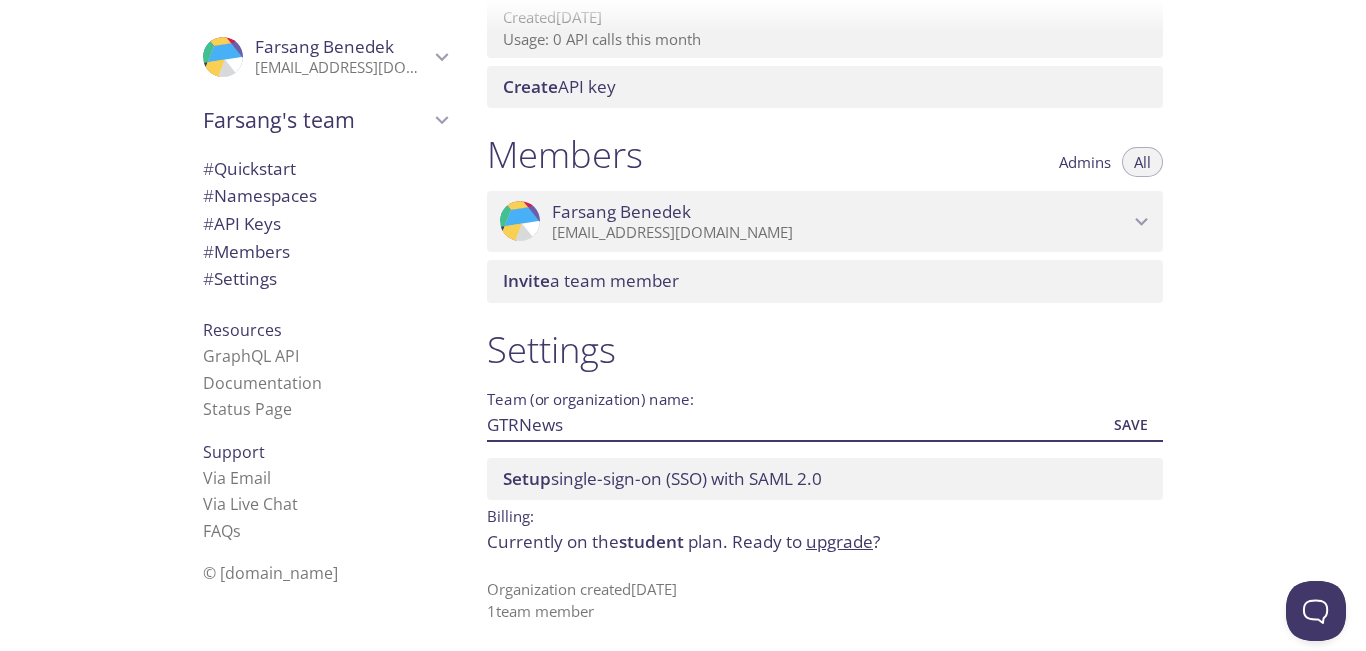 scroll, scrollTop: 771, scrollLeft: 0, axis: vertical 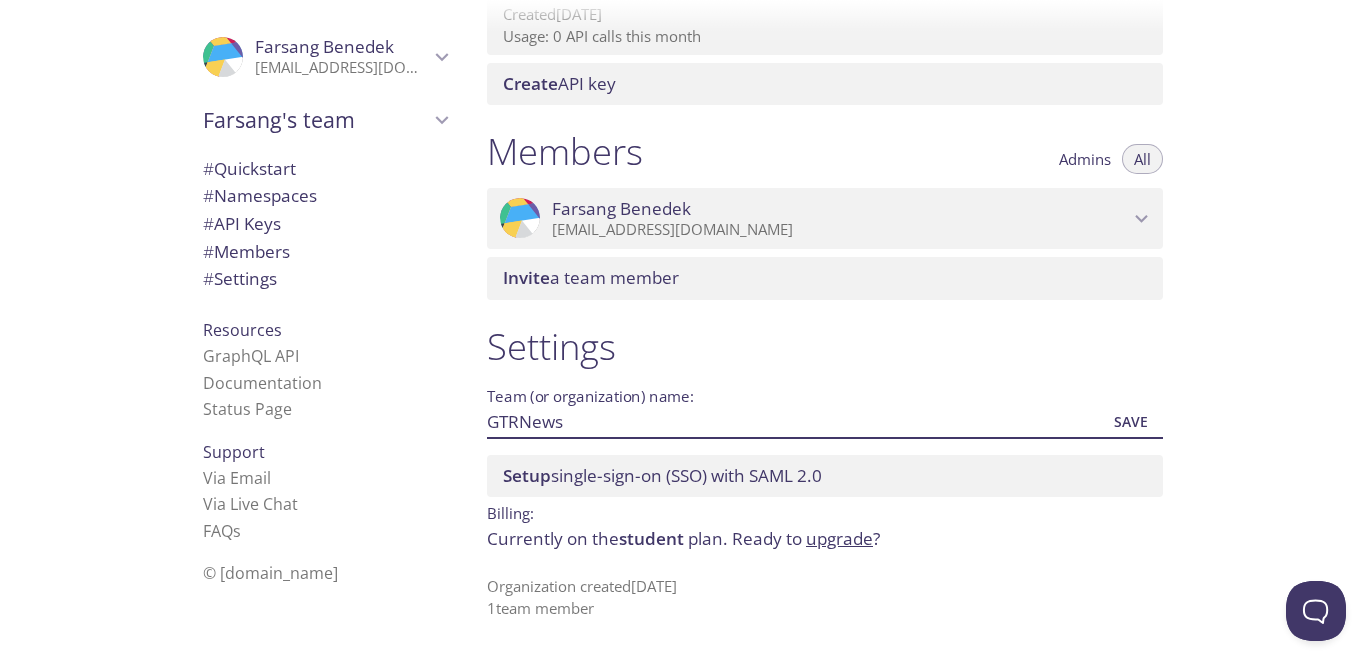 type on "GTRNews" 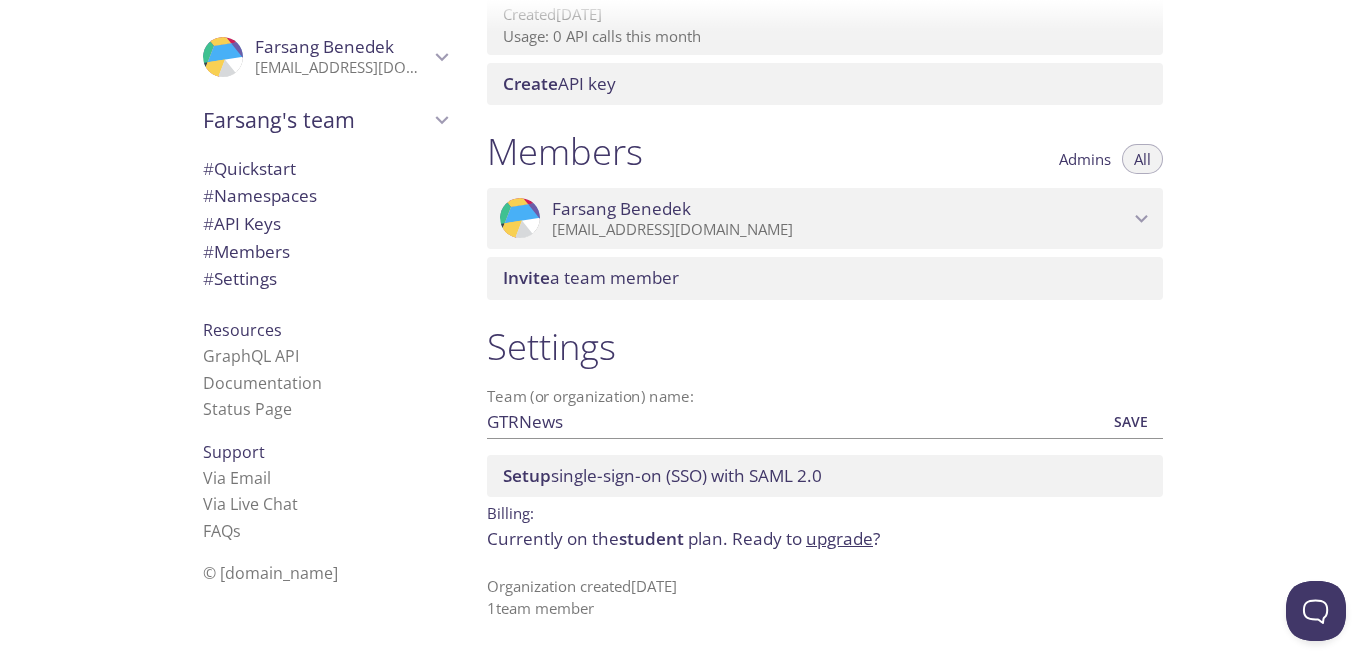 click on "Currently on the  student   plan.   Ready to   upgrade ?" at bounding box center [825, 539] 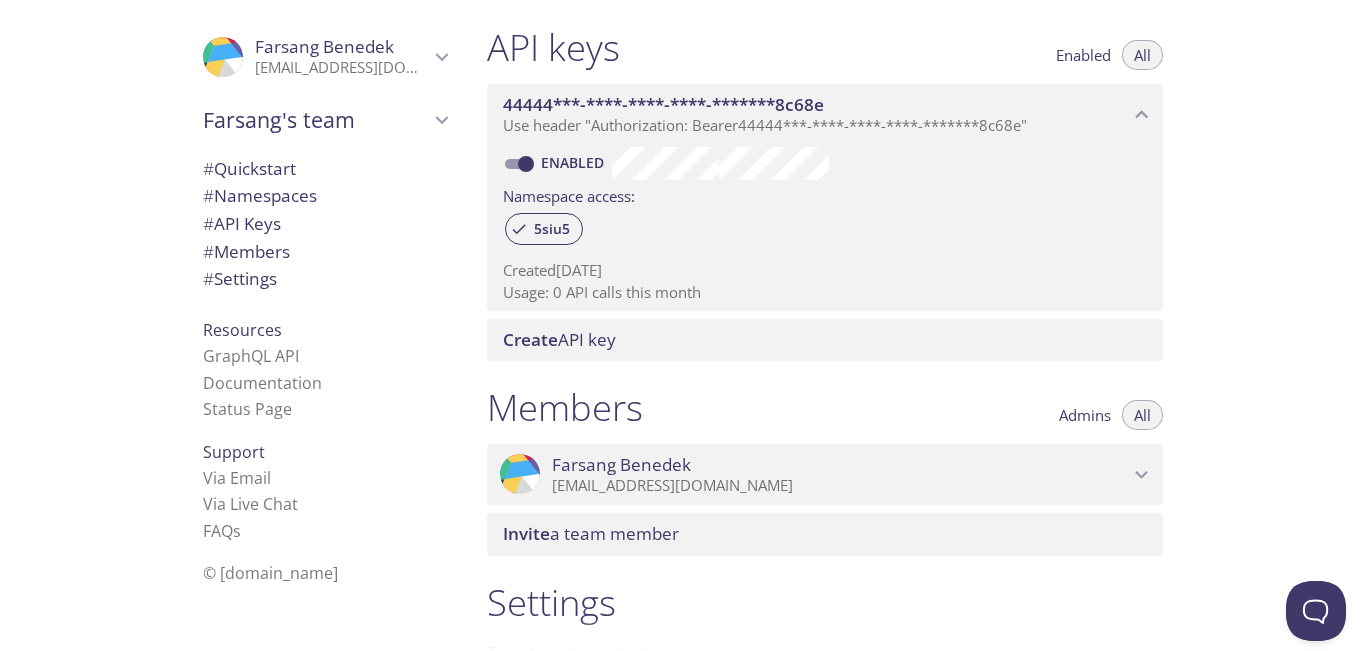 scroll, scrollTop: 0, scrollLeft: 0, axis: both 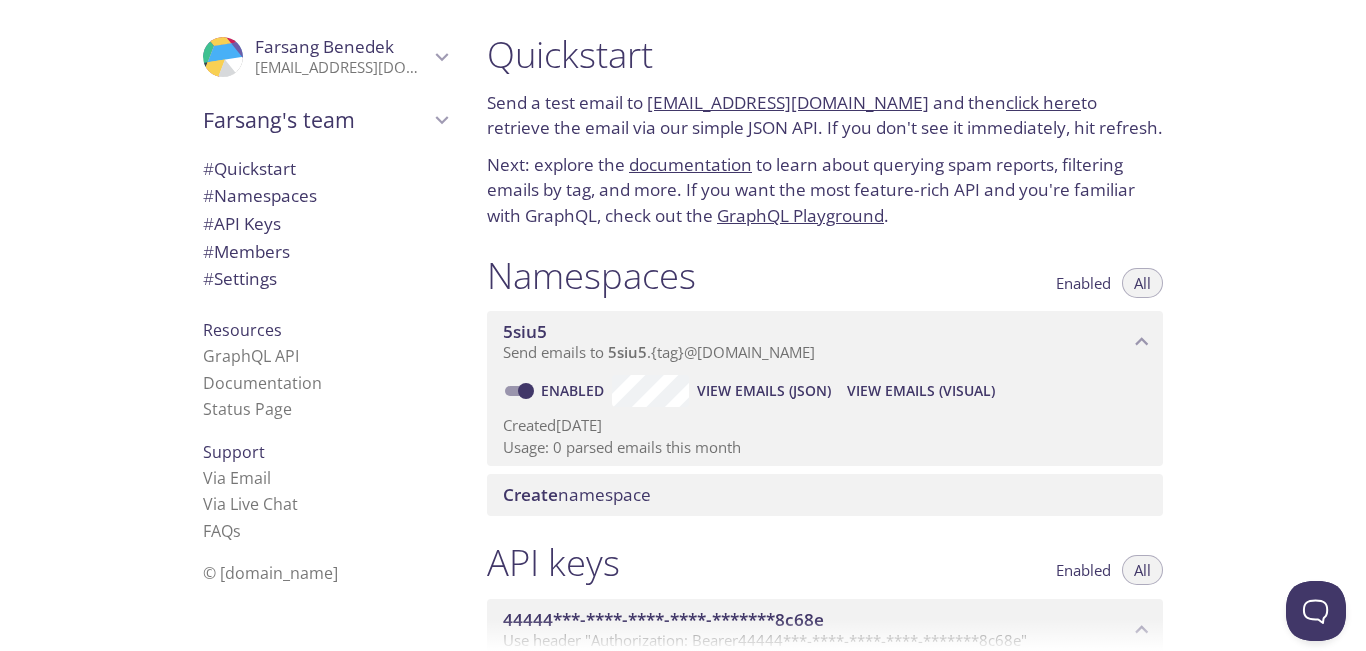 click on "[EMAIL_ADDRESS][DOMAIN_NAME]" at bounding box center (788, 102) 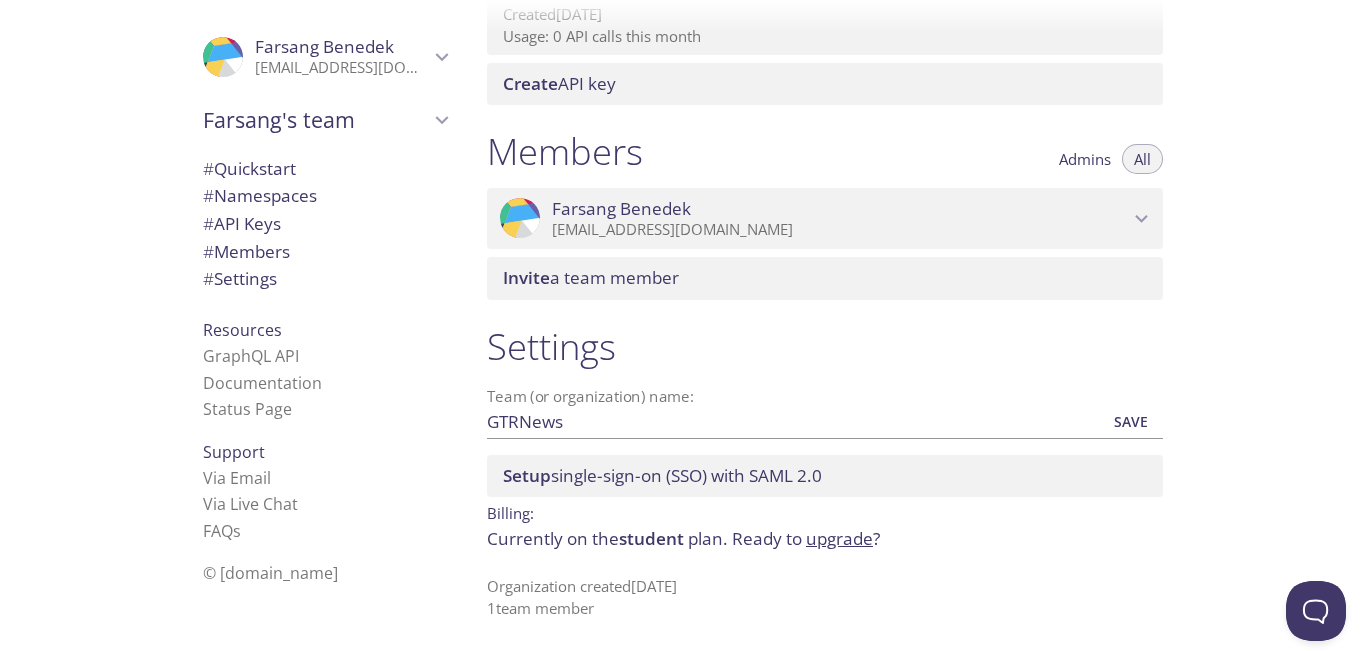 click on "Save" at bounding box center (1131, 422) 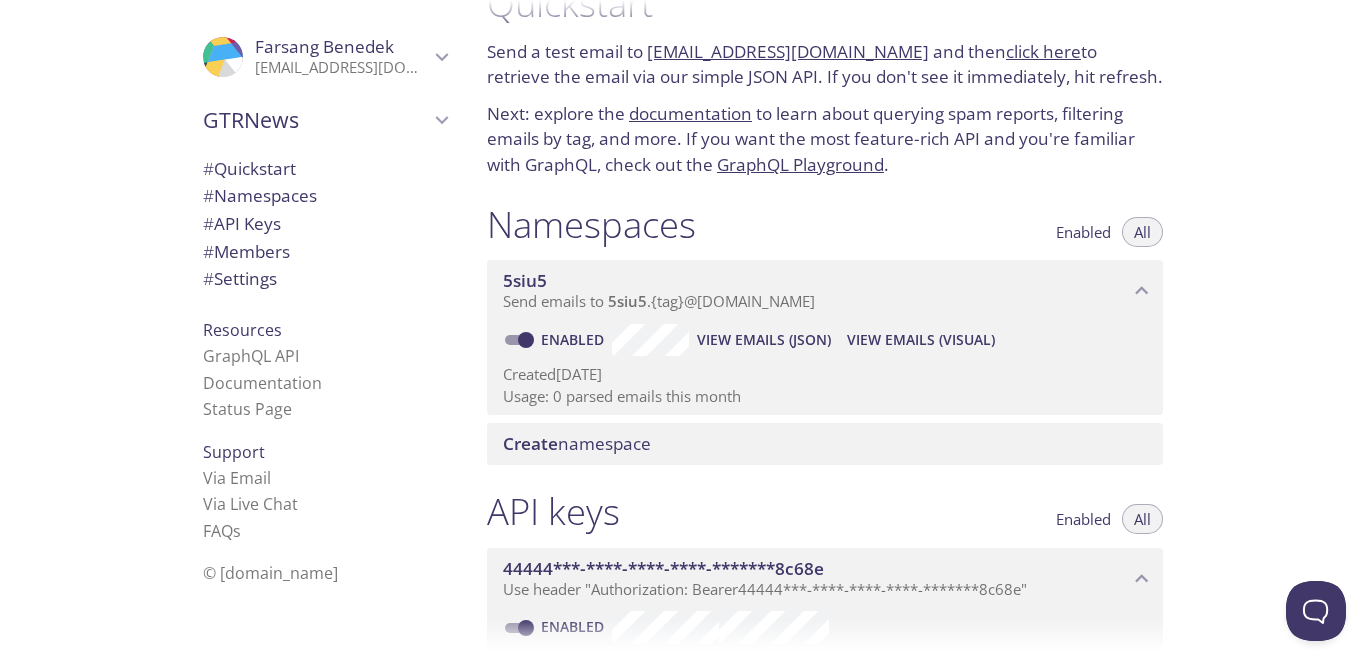 scroll, scrollTop: 0, scrollLeft: 0, axis: both 